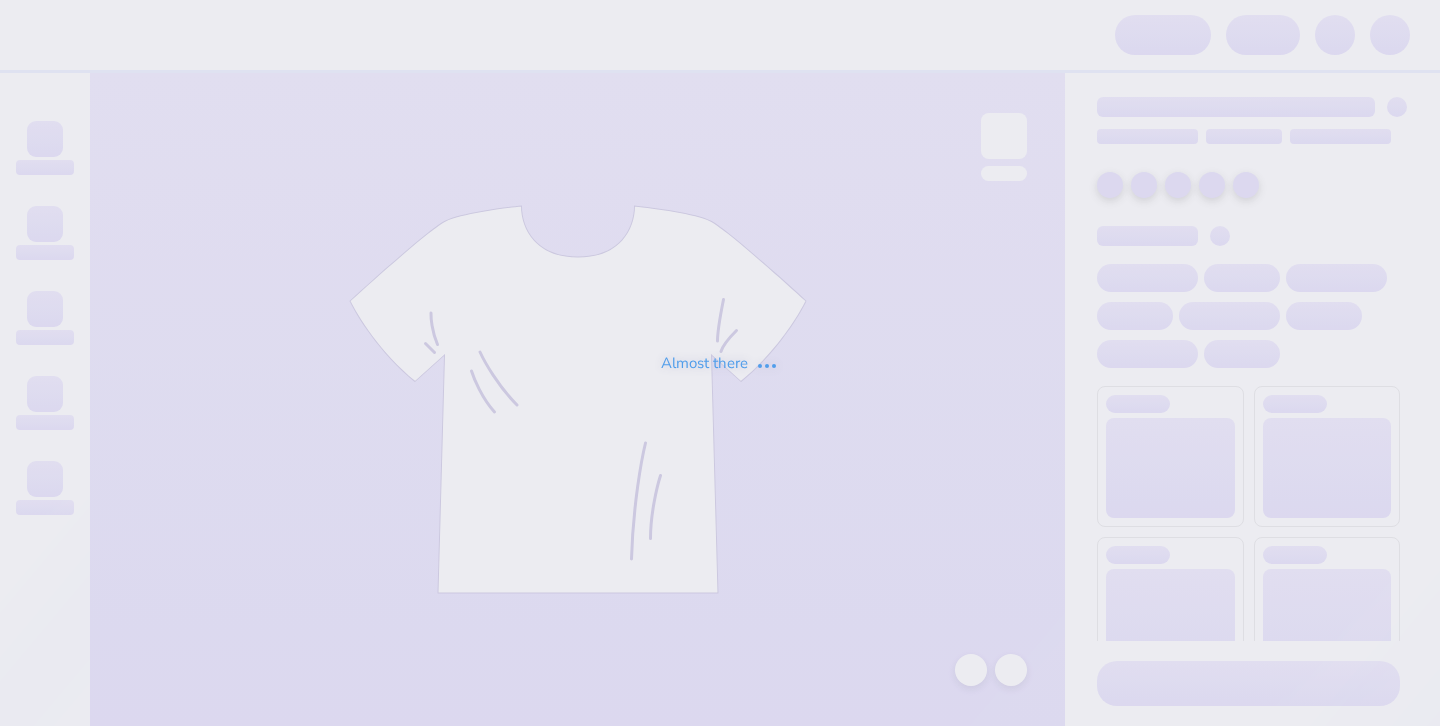 scroll, scrollTop: 0, scrollLeft: 0, axis: both 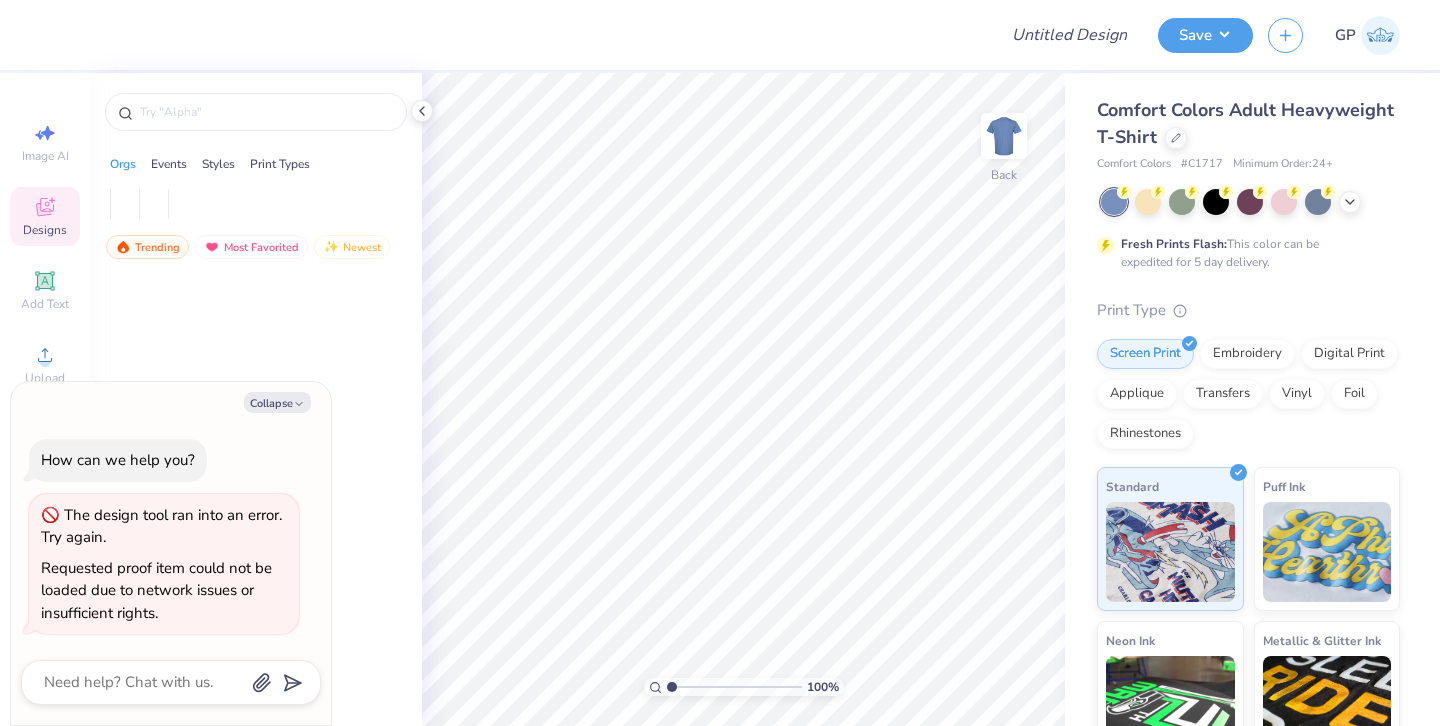 type on "x" 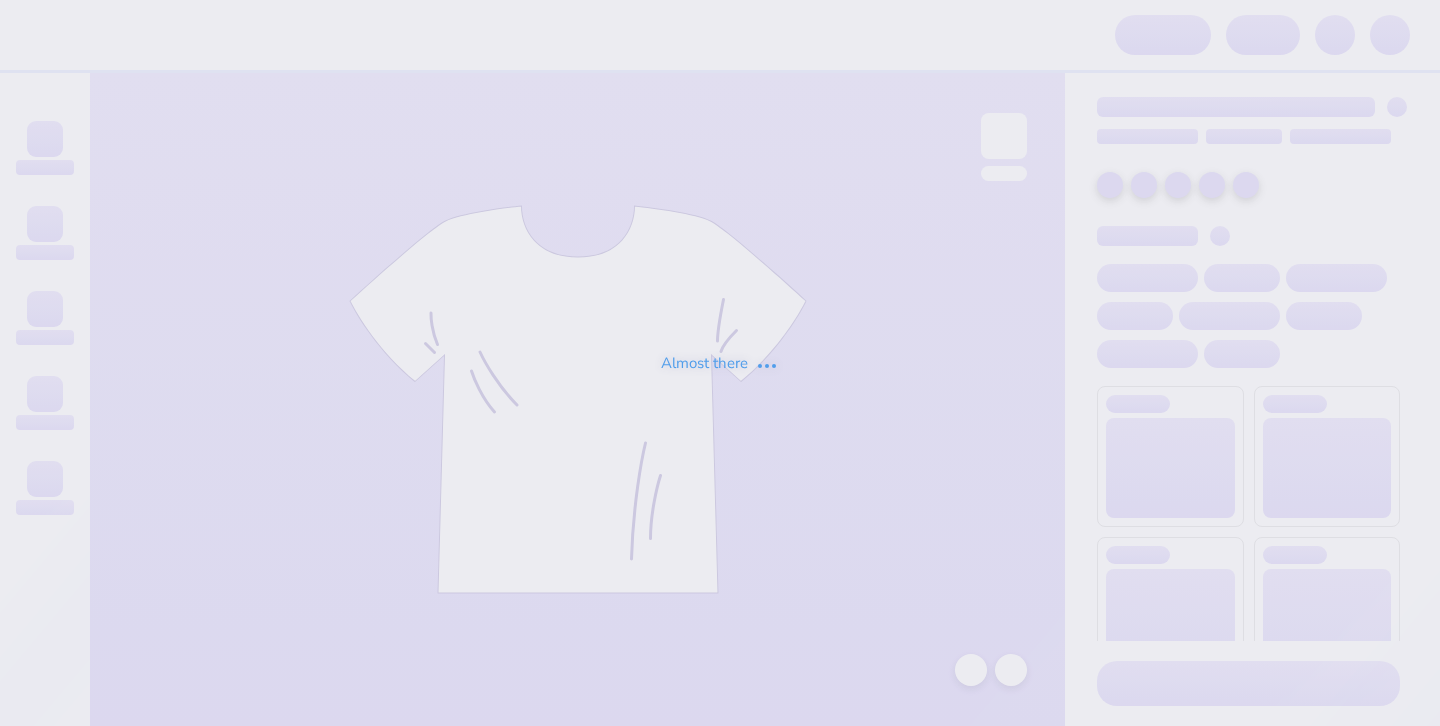 scroll, scrollTop: 0, scrollLeft: 0, axis: both 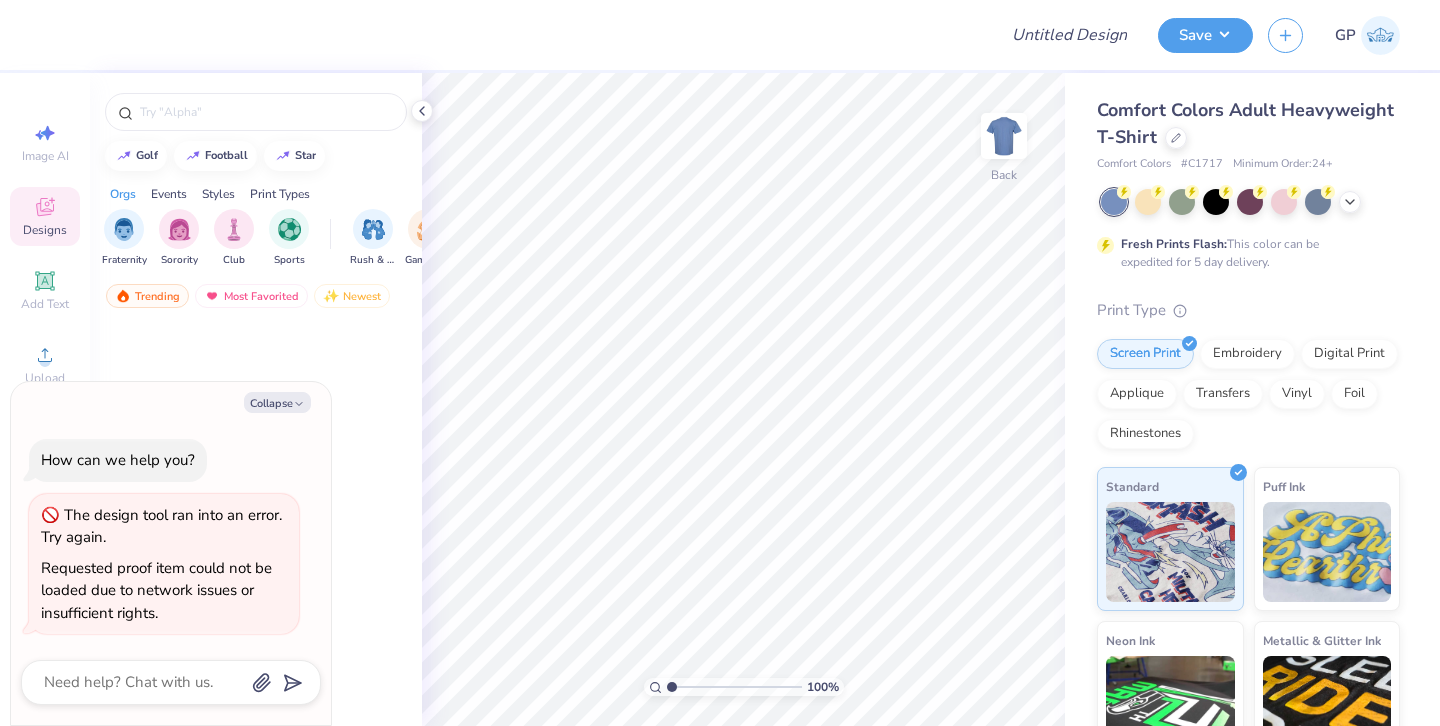 type on "x" 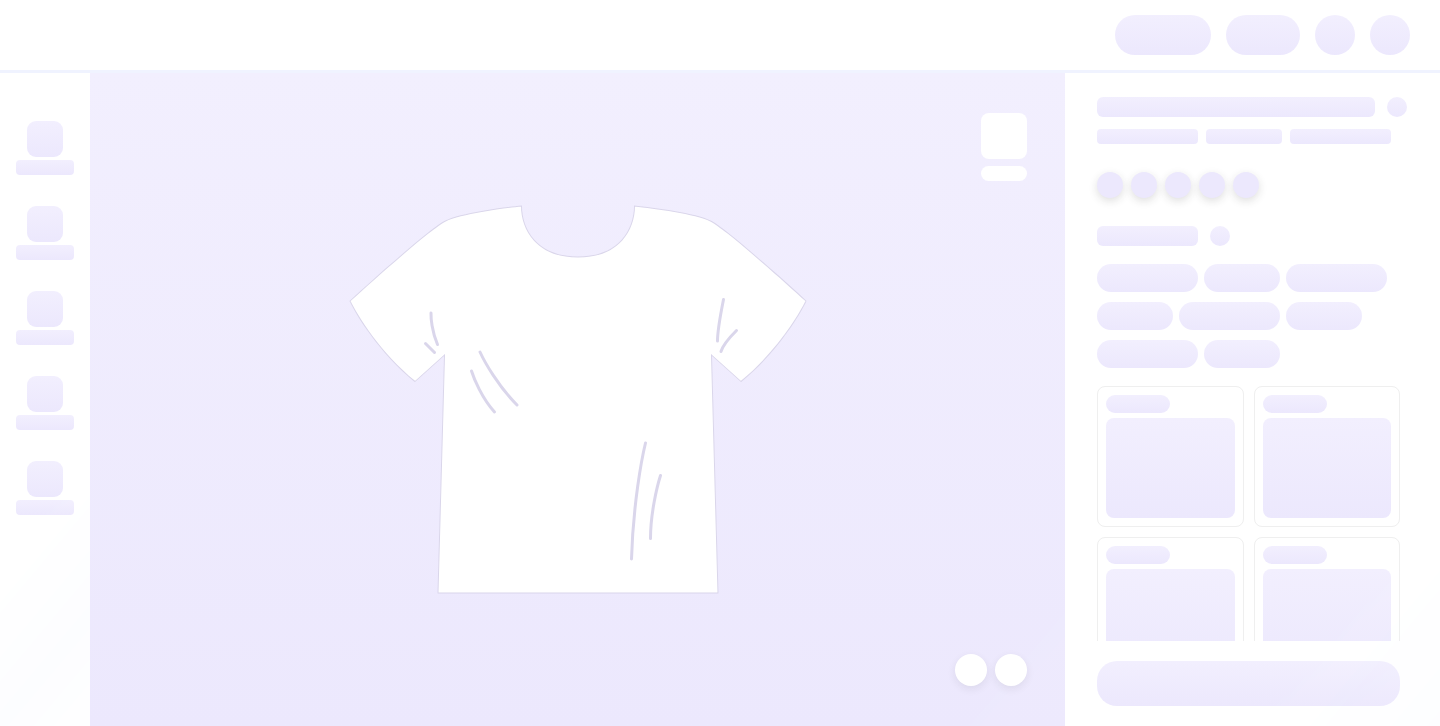 scroll, scrollTop: 0, scrollLeft: 0, axis: both 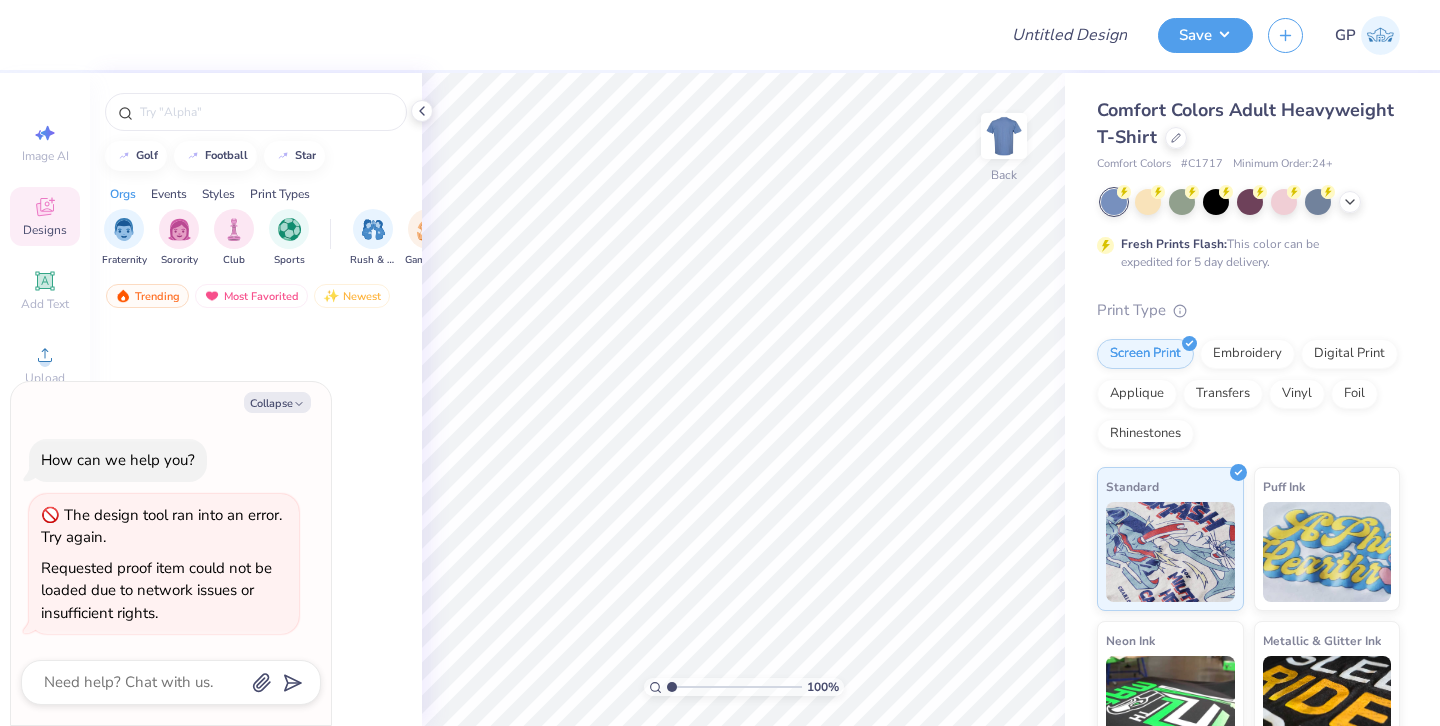type on "x" 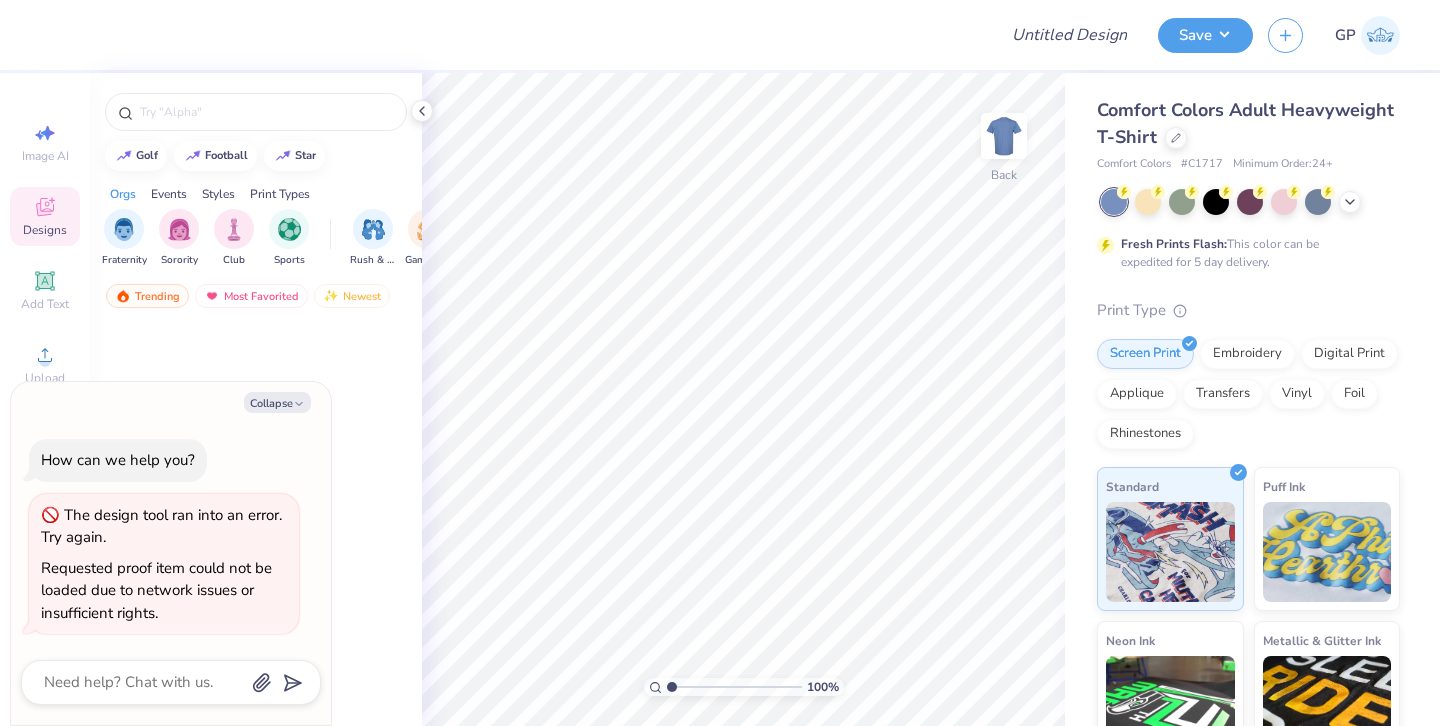 scroll, scrollTop: 0, scrollLeft: 0, axis: both 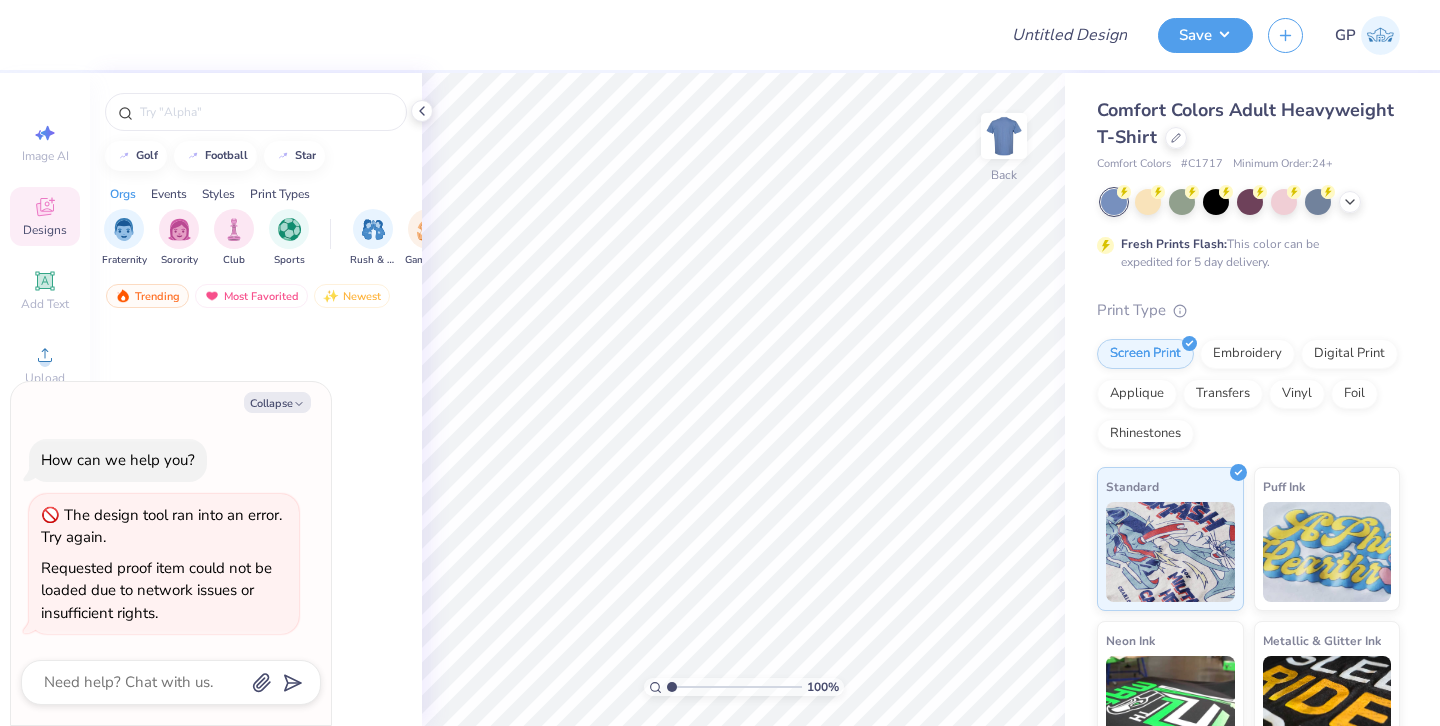 type on "x" 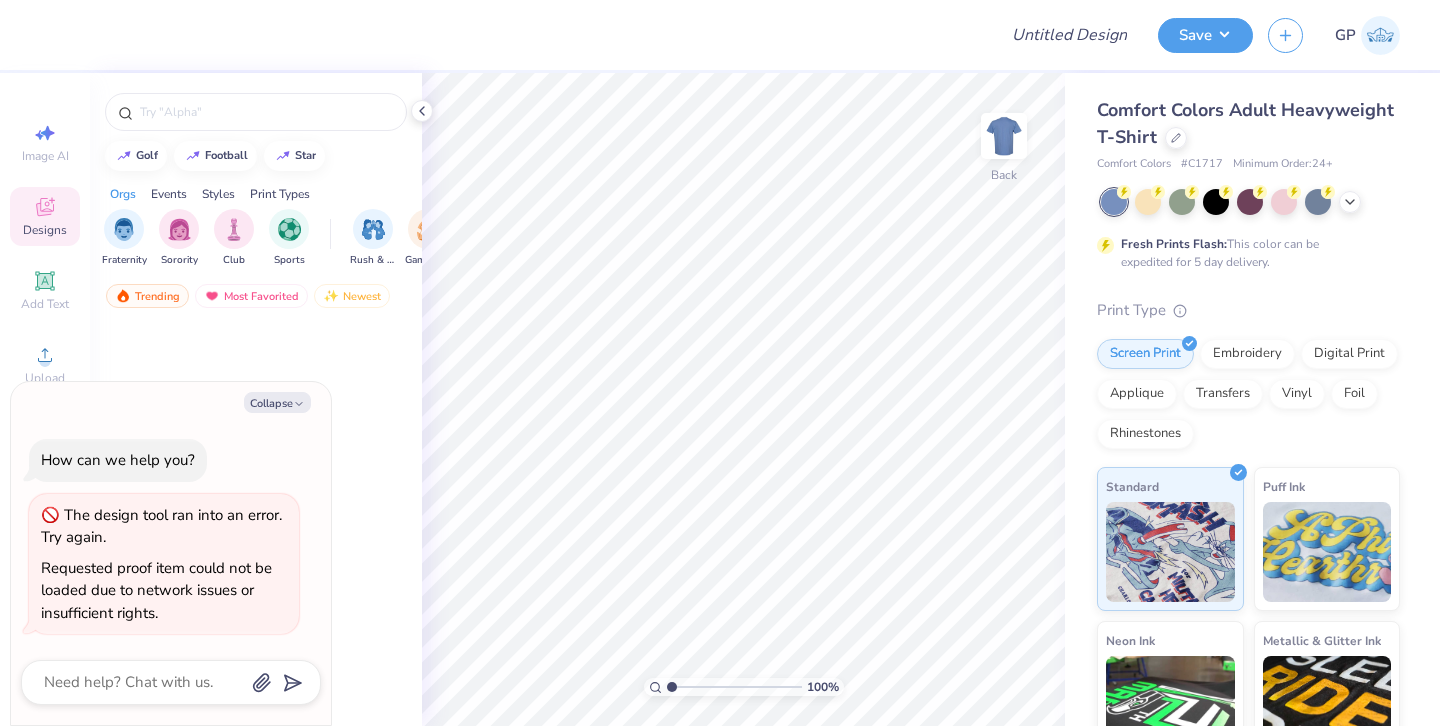 scroll, scrollTop: 0, scrollLeft: 0, axis: both 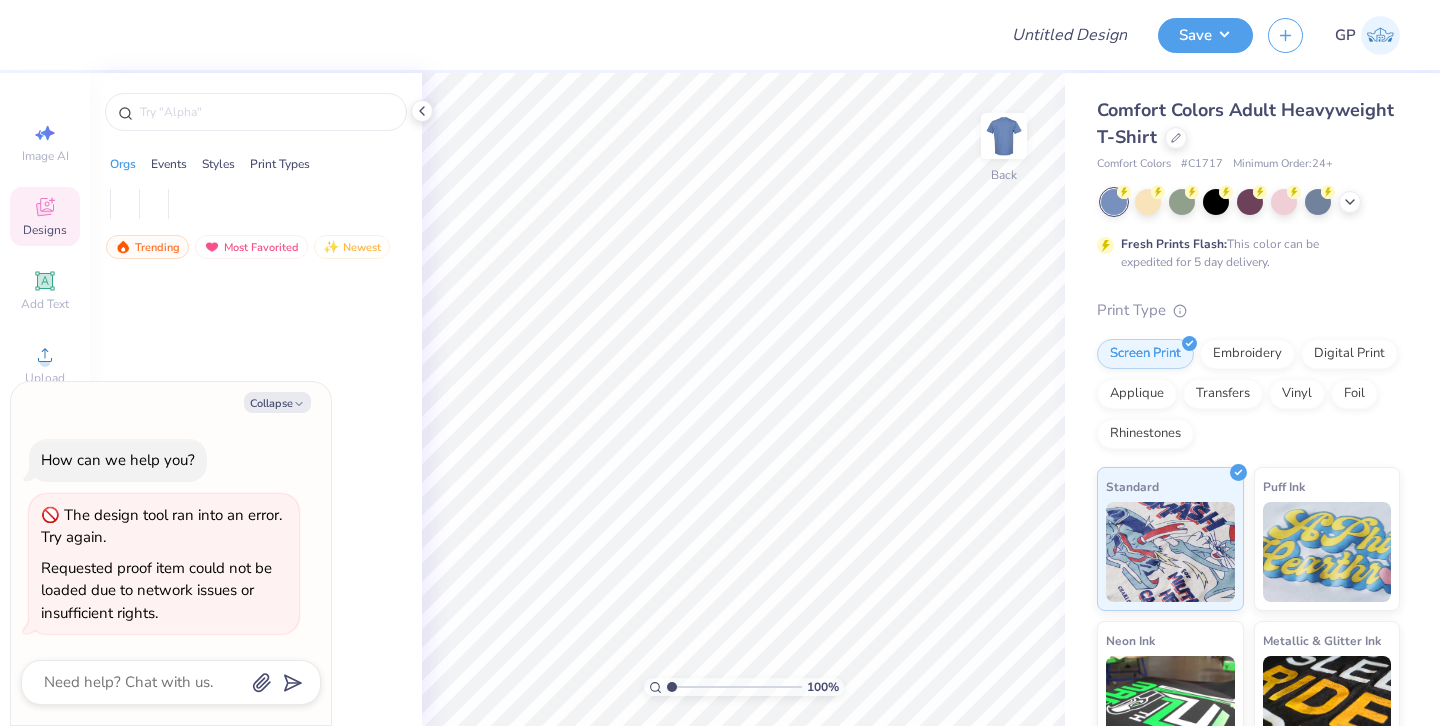 type on "x" 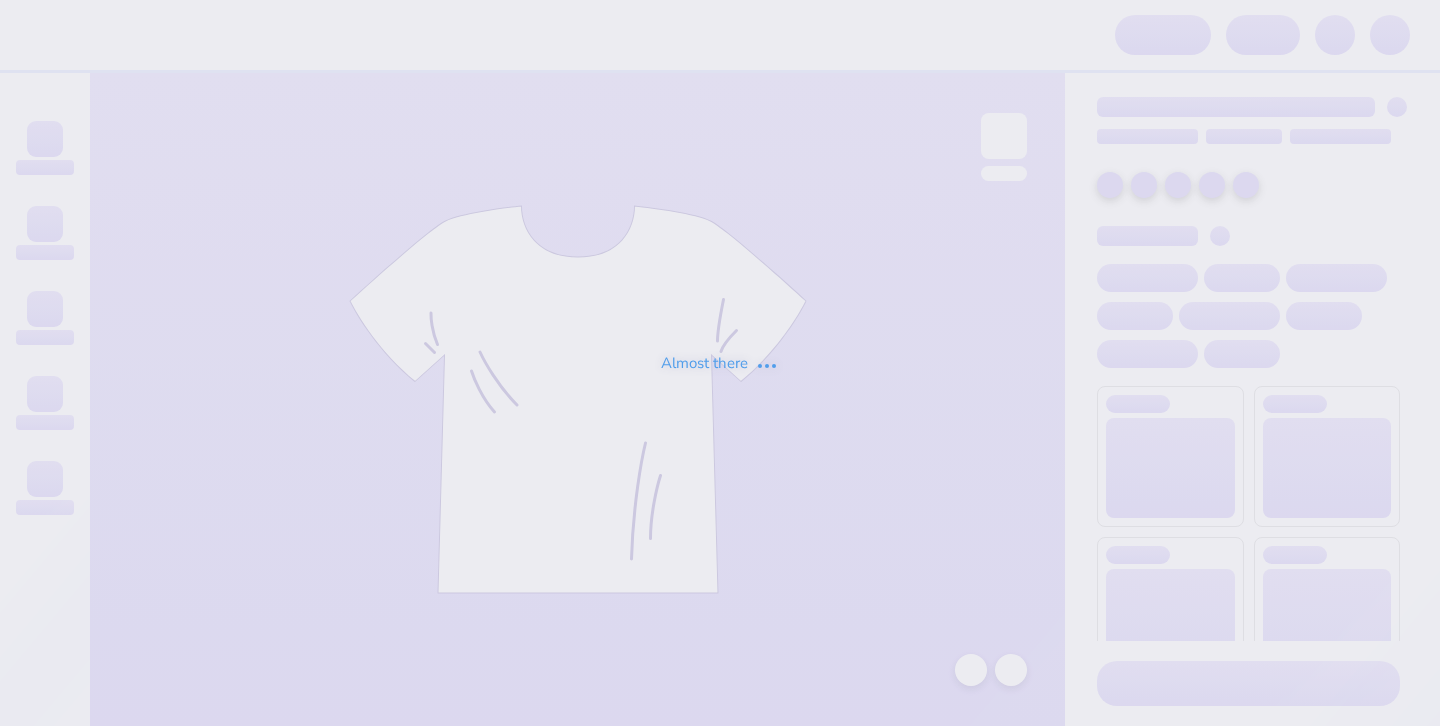scroll, scrollTop: 0, scrollLeft: 0, axis: both 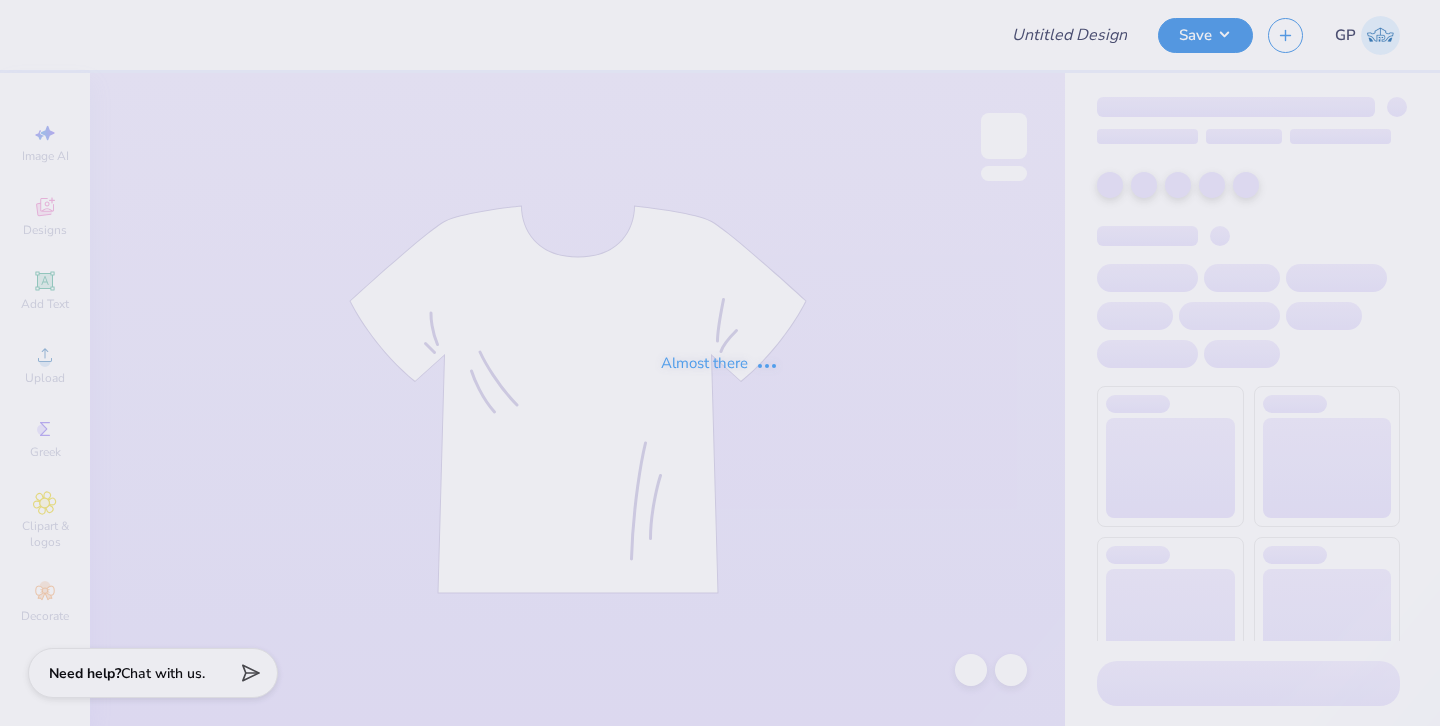 type on "Booked & Busy" 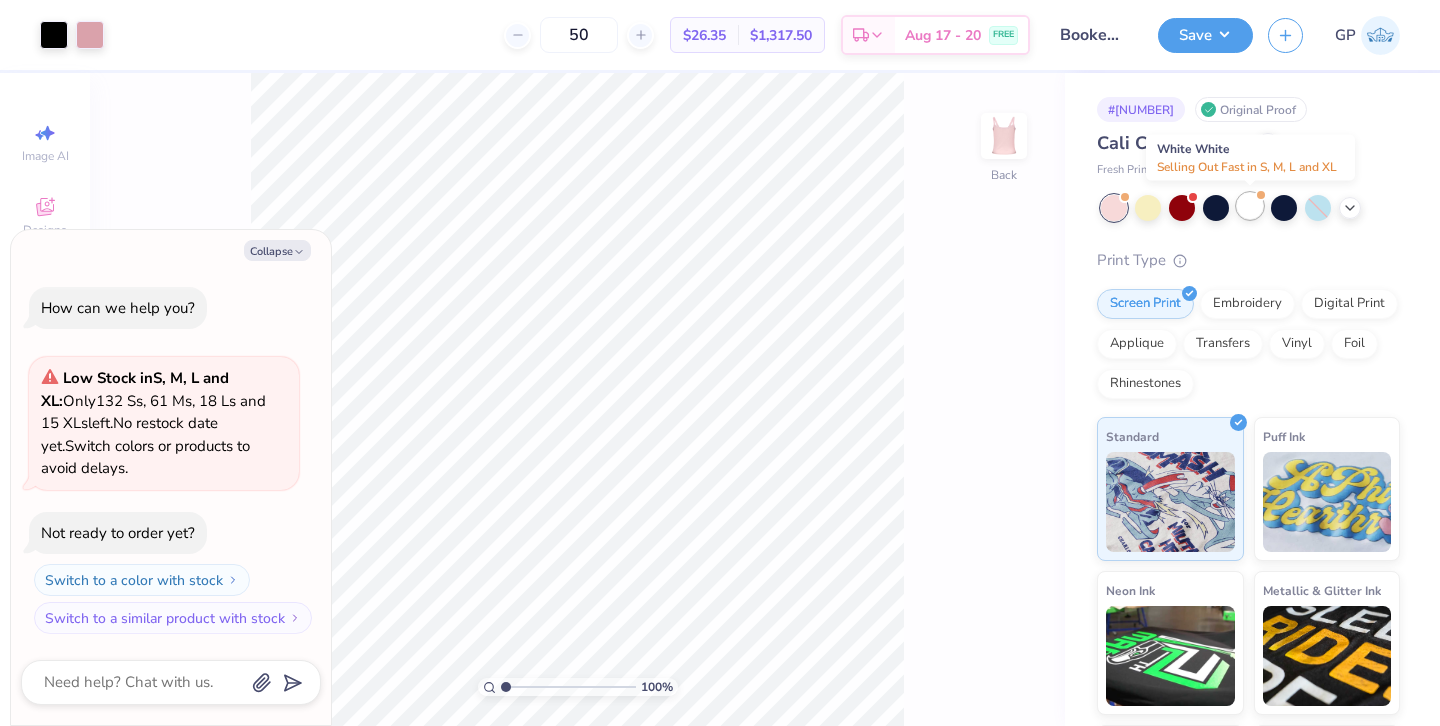 click at bounding box center (1250, 206) 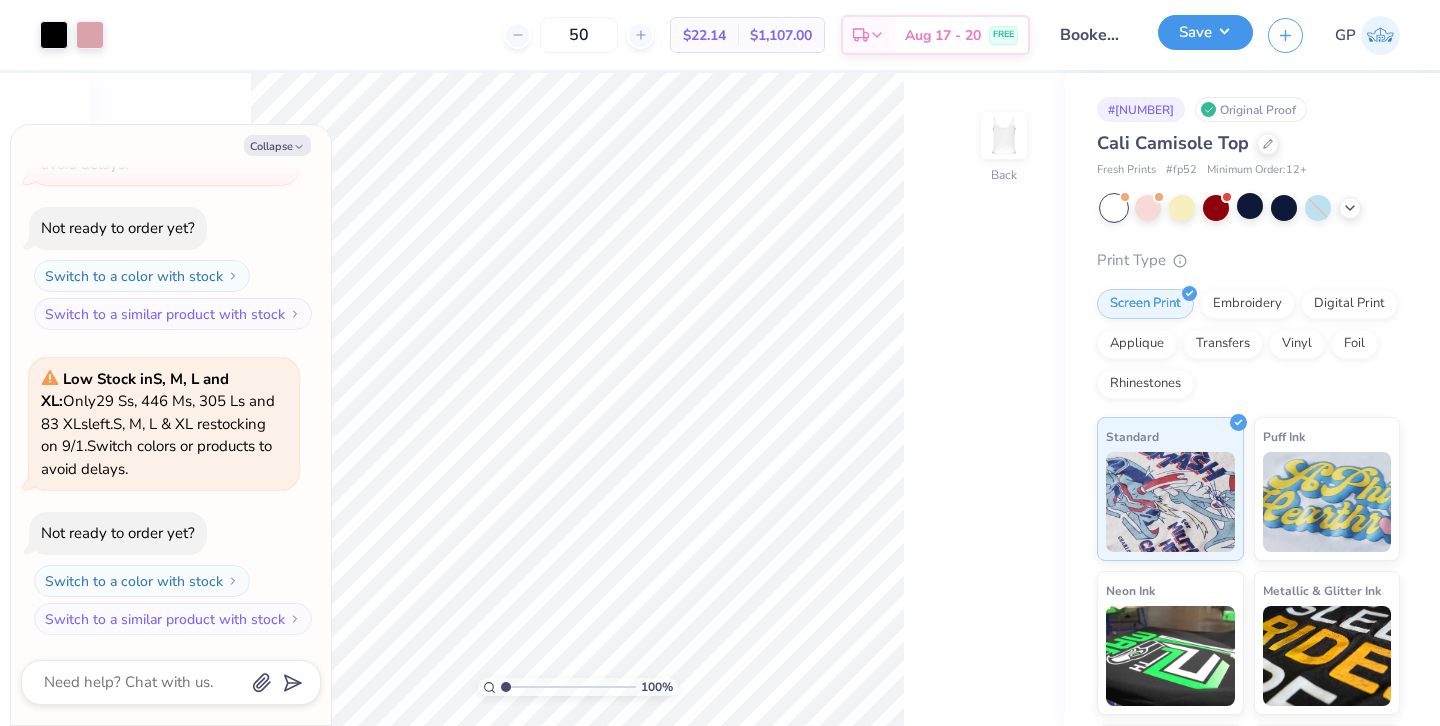 click on "Save" at bounding box center (1205, 32) 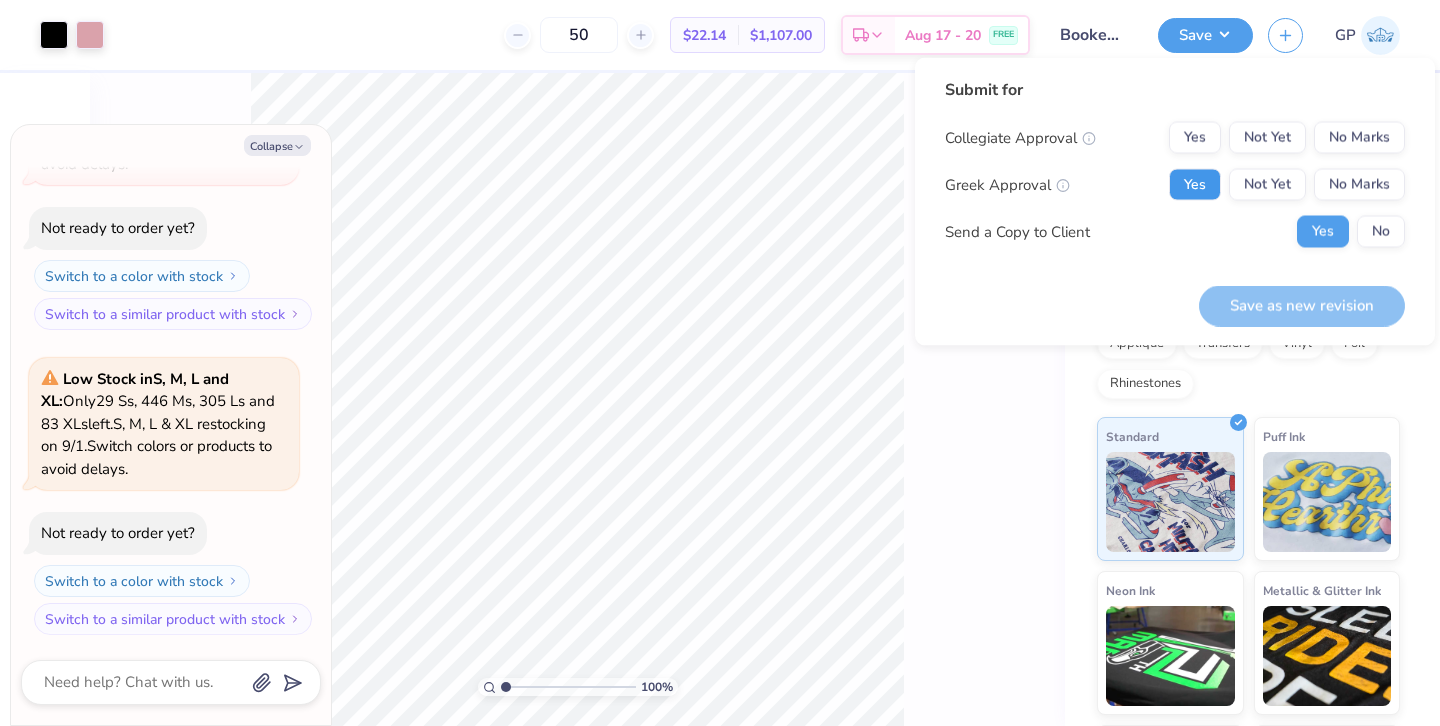 click on "Yes" at bounding box center [1195, 185] 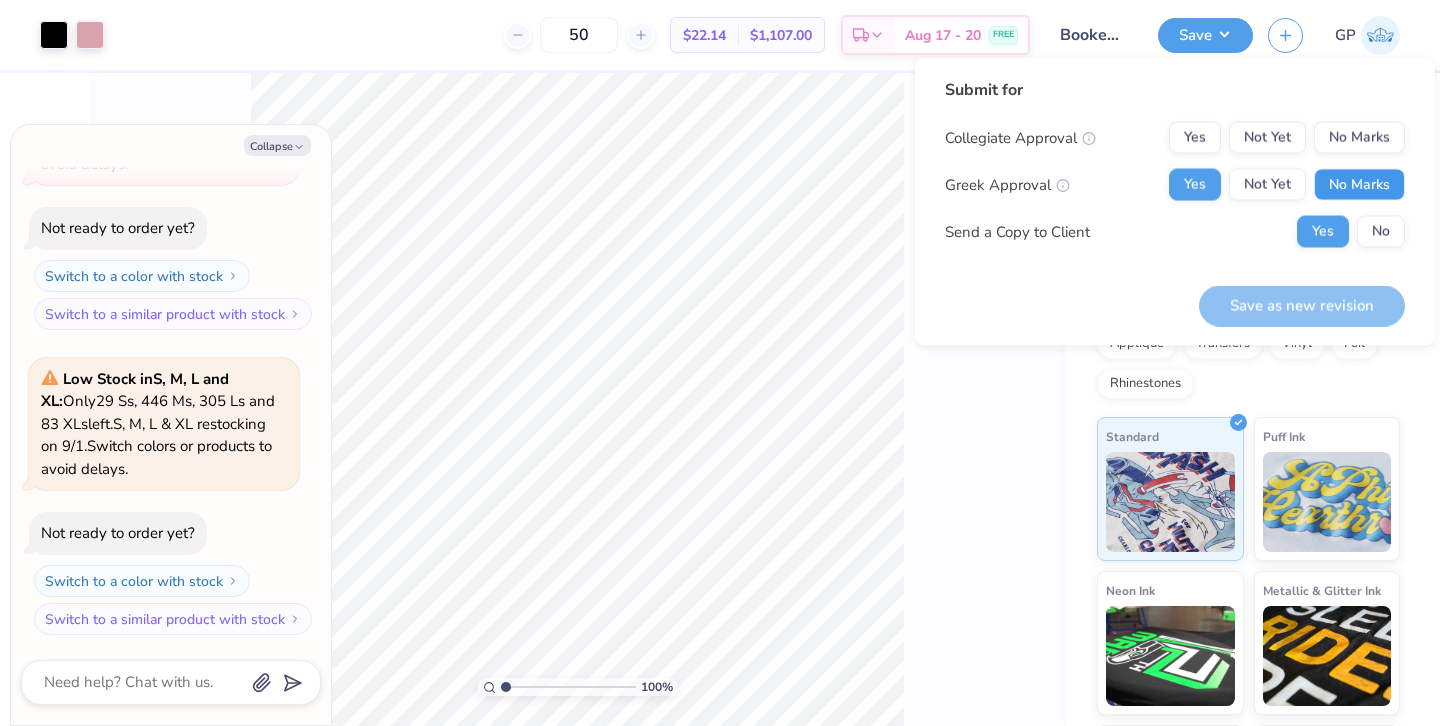 click on "No Marks" at bounding box center [1359, 185] 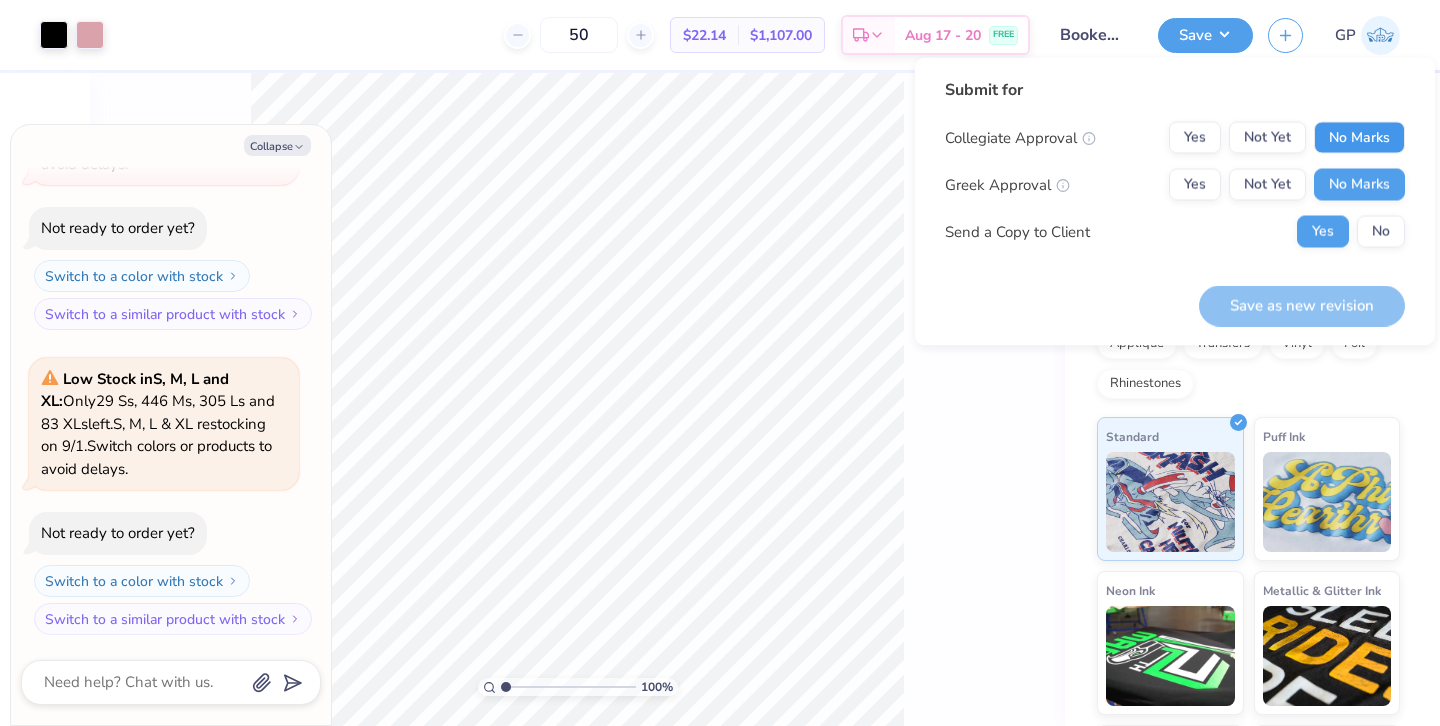 click on "No Marks" at bounding box center (1359, 138) 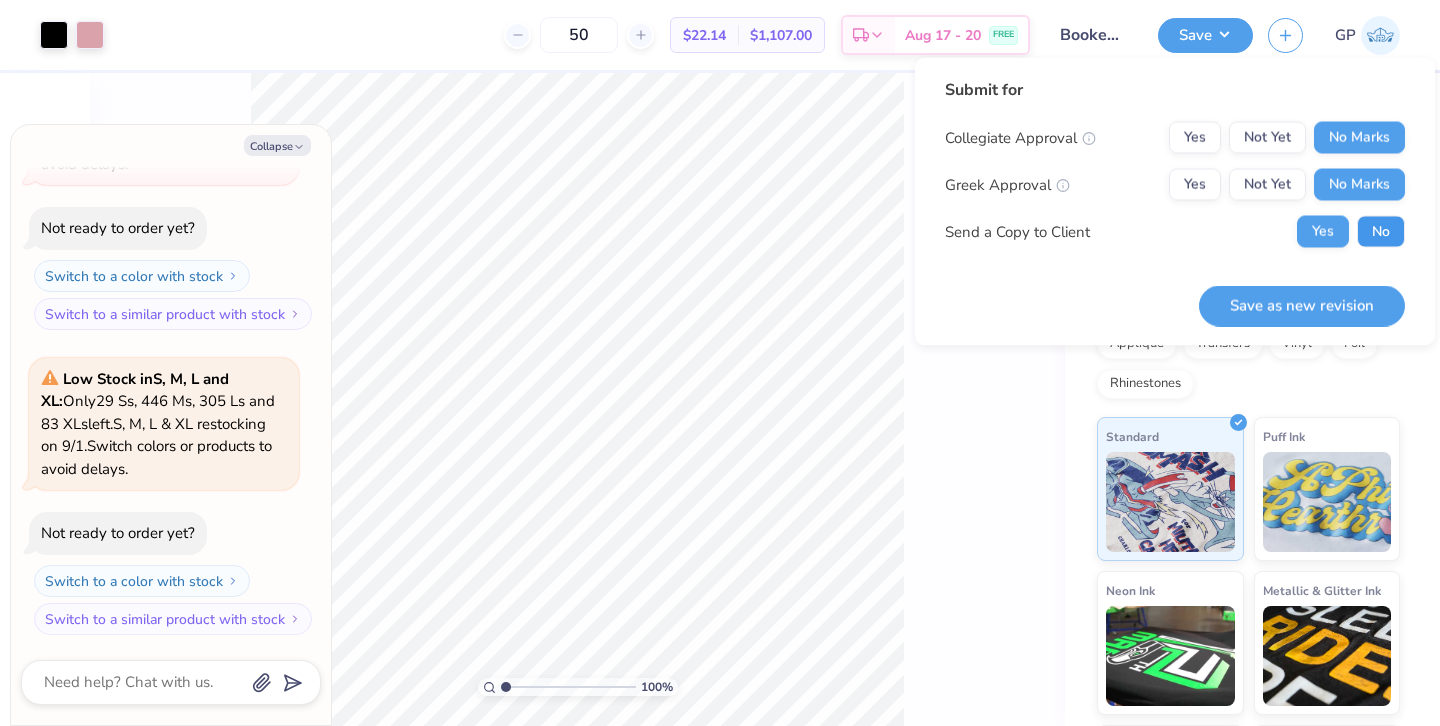 click on "No" at bounding box center [1381, 232] 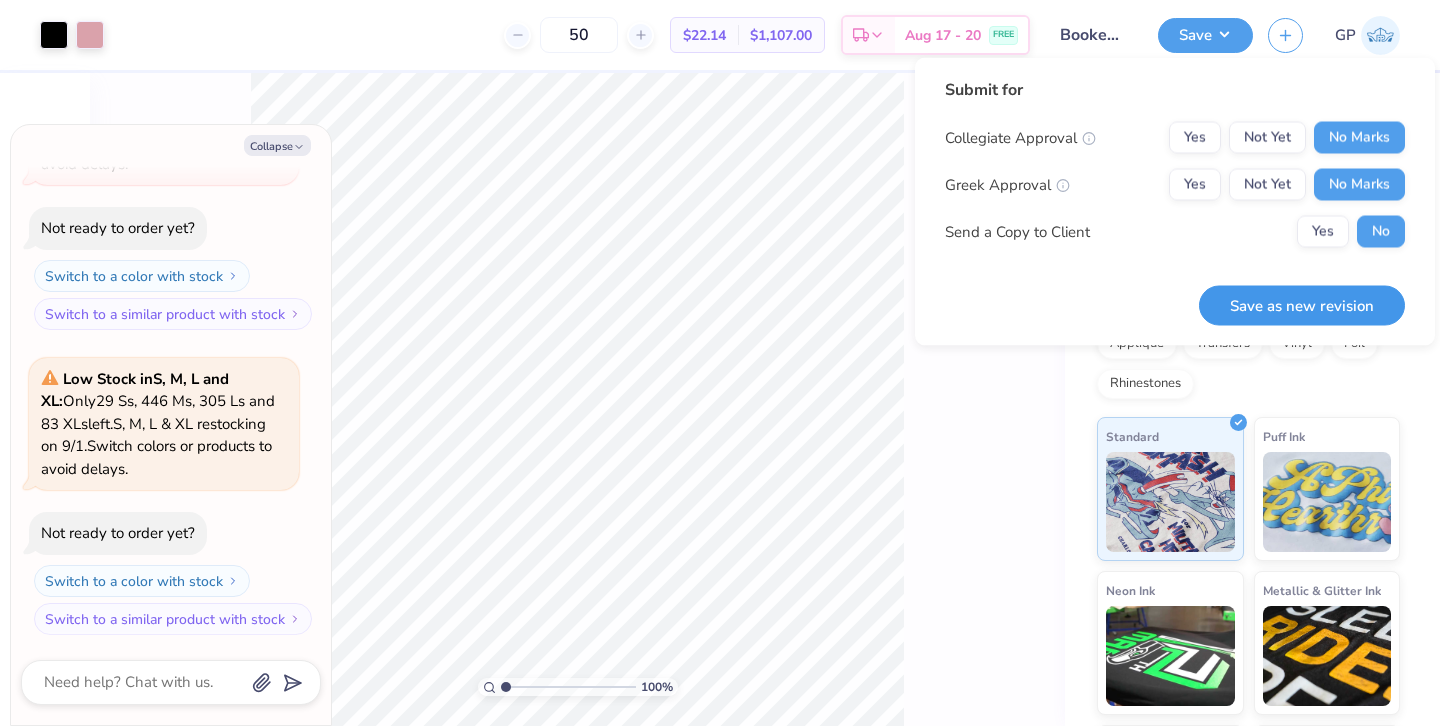 click on "Save as new revision" at bounding box center [1302, 305] 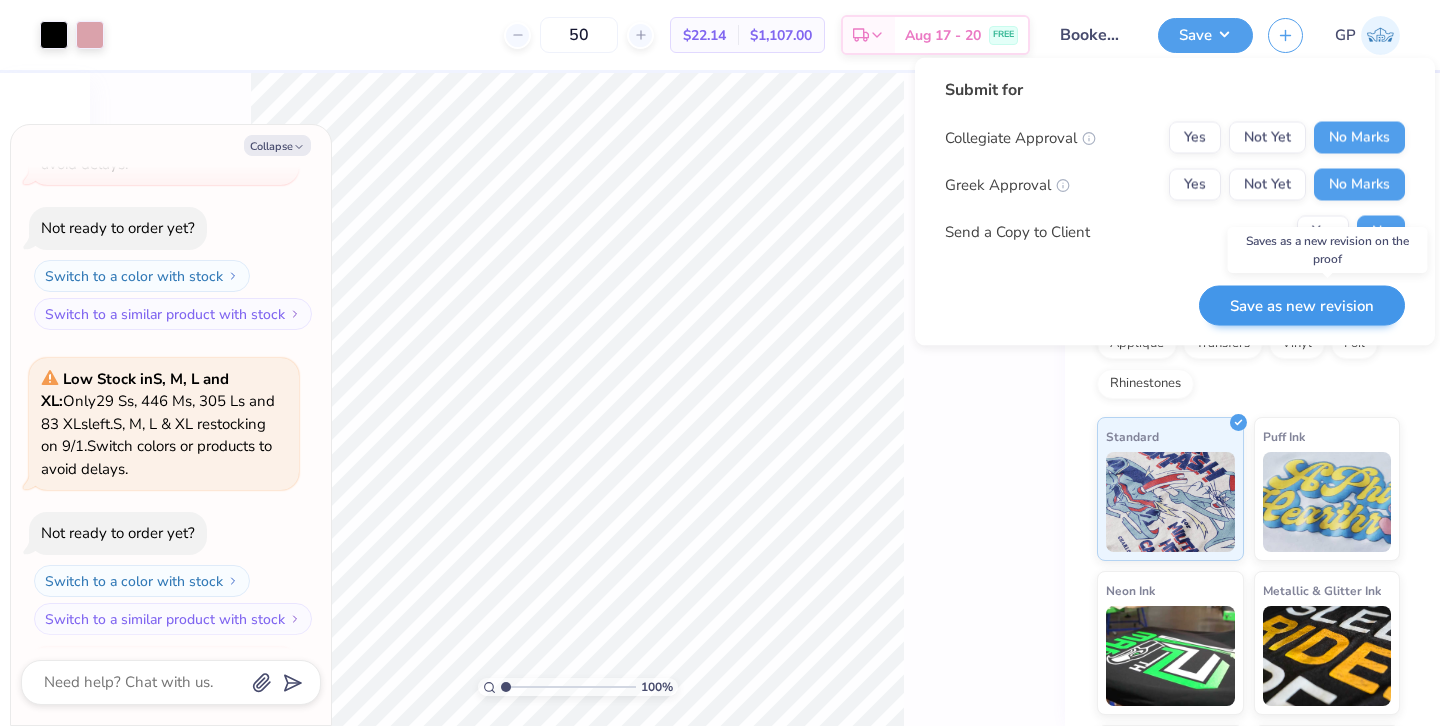 scroll, scrollTop: 277, scrollLeft: 0, axis: vertical 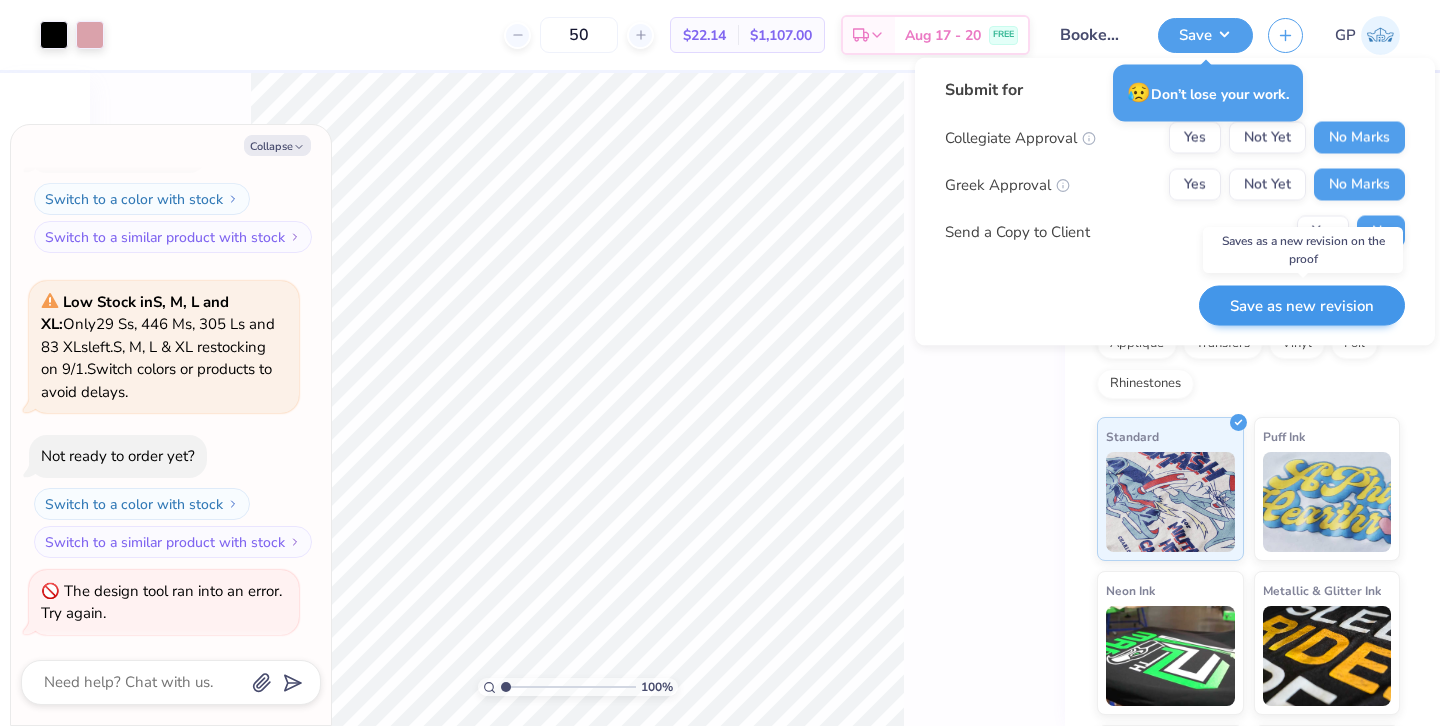 type on "x" 